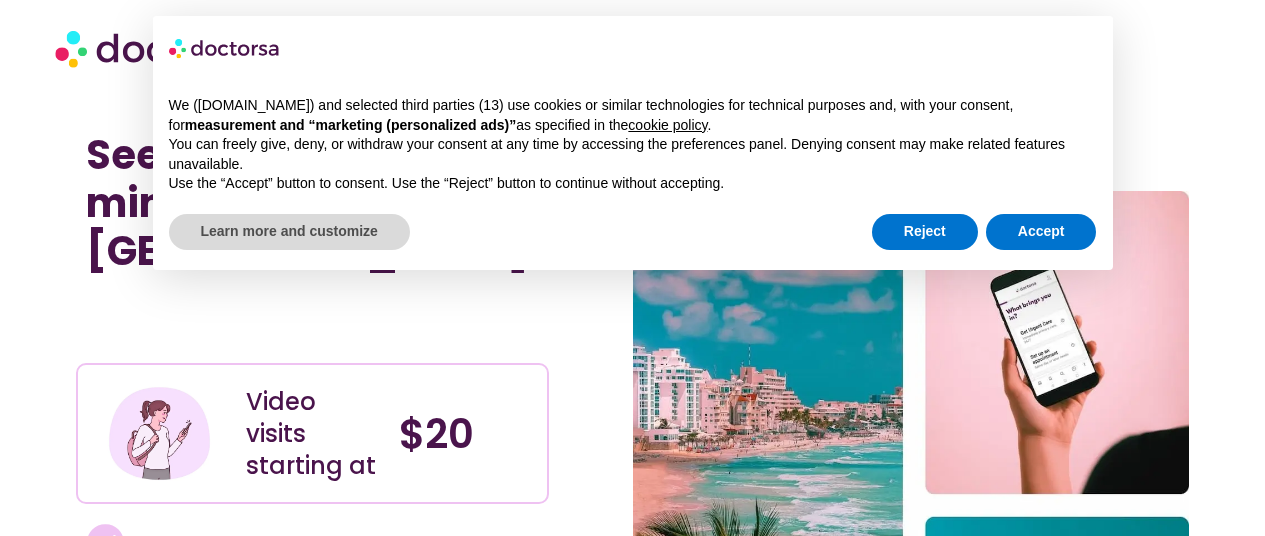 scroll, scrollTop: 0, scrollLeft: 0, axis: both 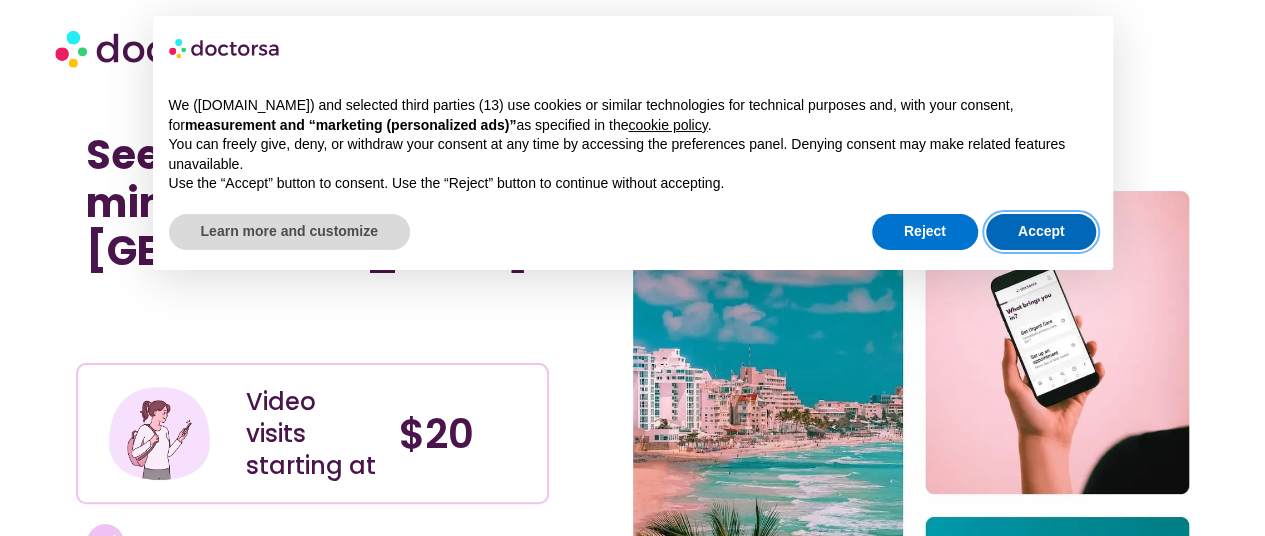 click on "Accept" at bounding box center [1041, 232] 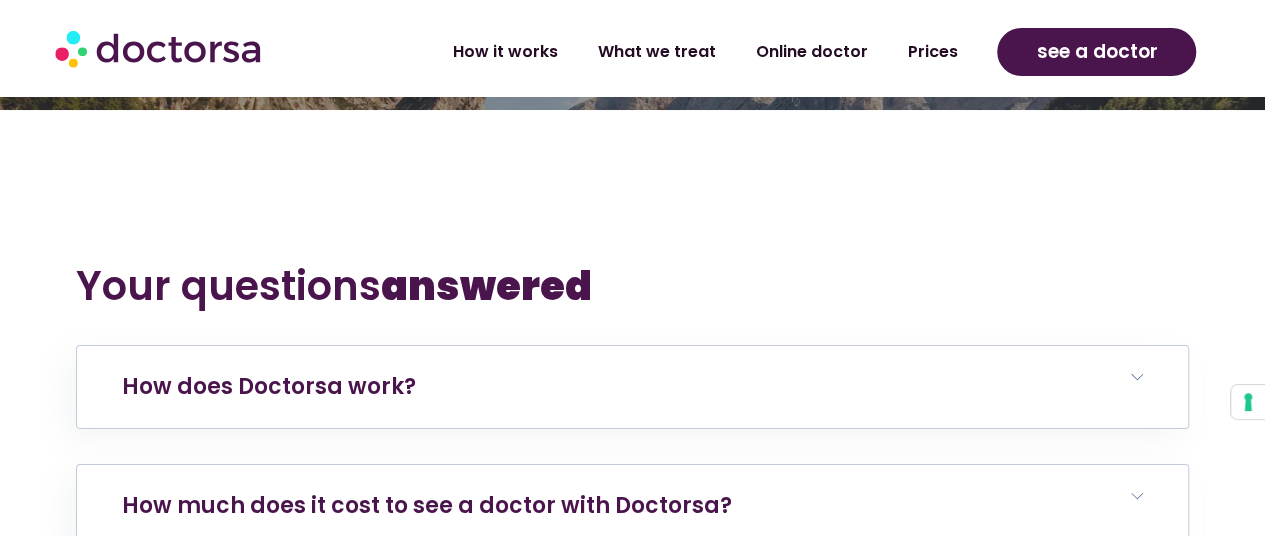 scroll, scrollTop: 3800, scrollLeft: 0, axis: vertical 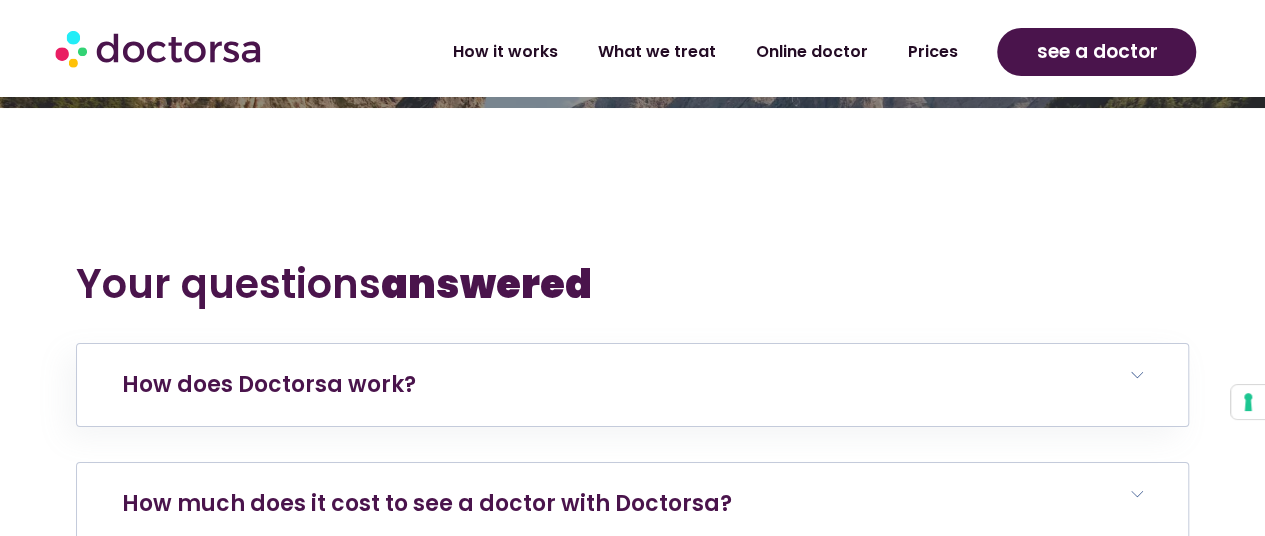 click on "How much does it cost to see a doctor with Doctorsa?" at bounding box center [427, 503] 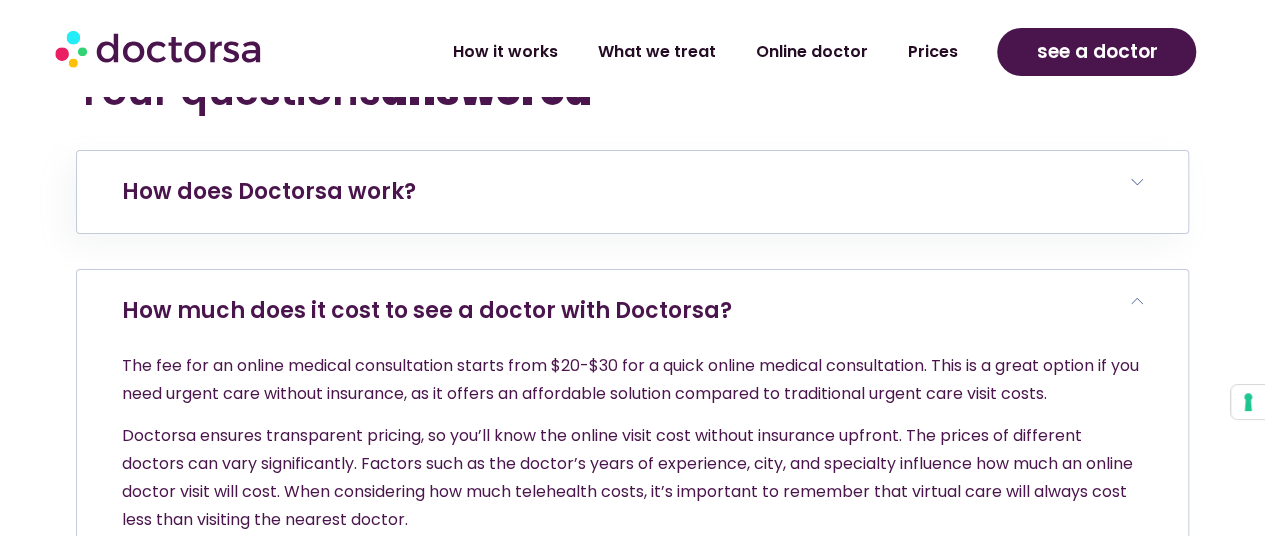 scroll, scrollTop: 4000, scrollLeft: 0, axis: vertical 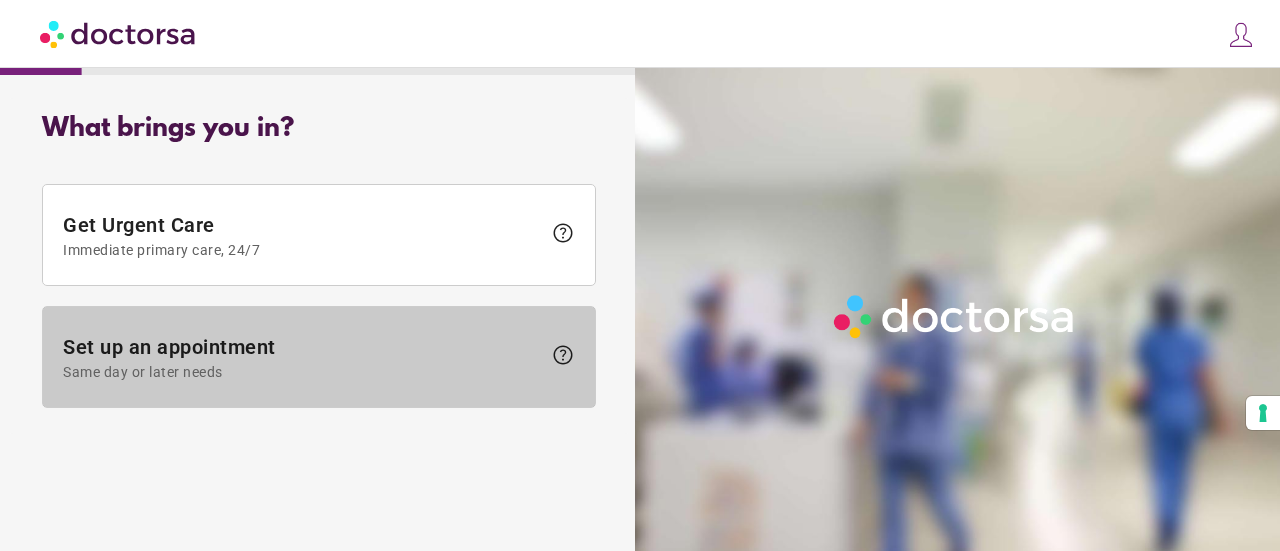 click on "Same day or later needs" at bounding box center [302, 372] 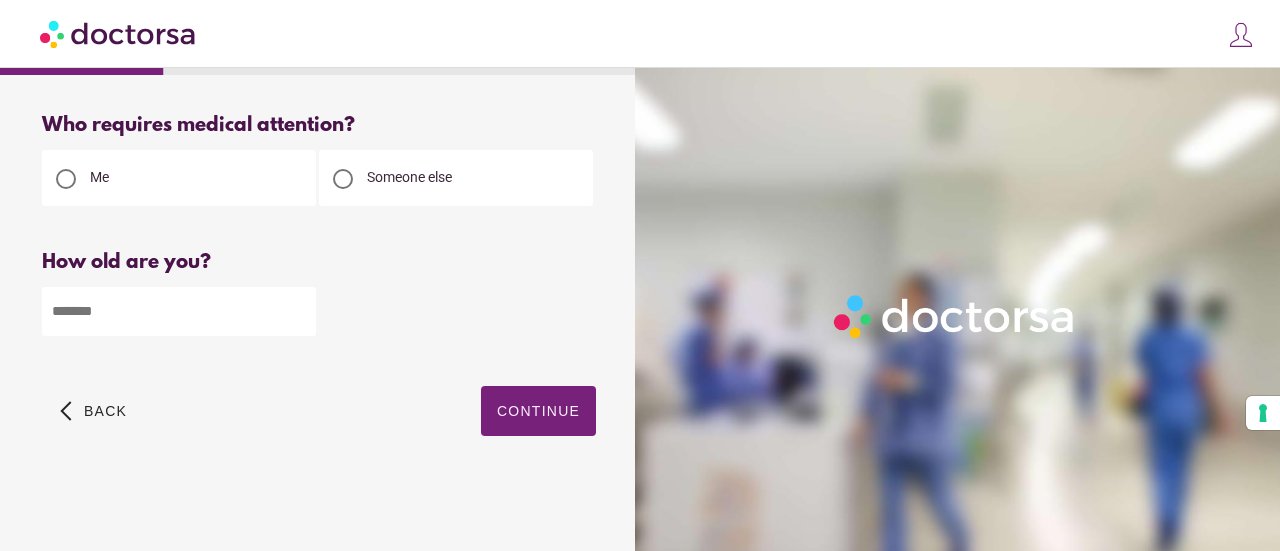 click at bounding box center [179, 311] 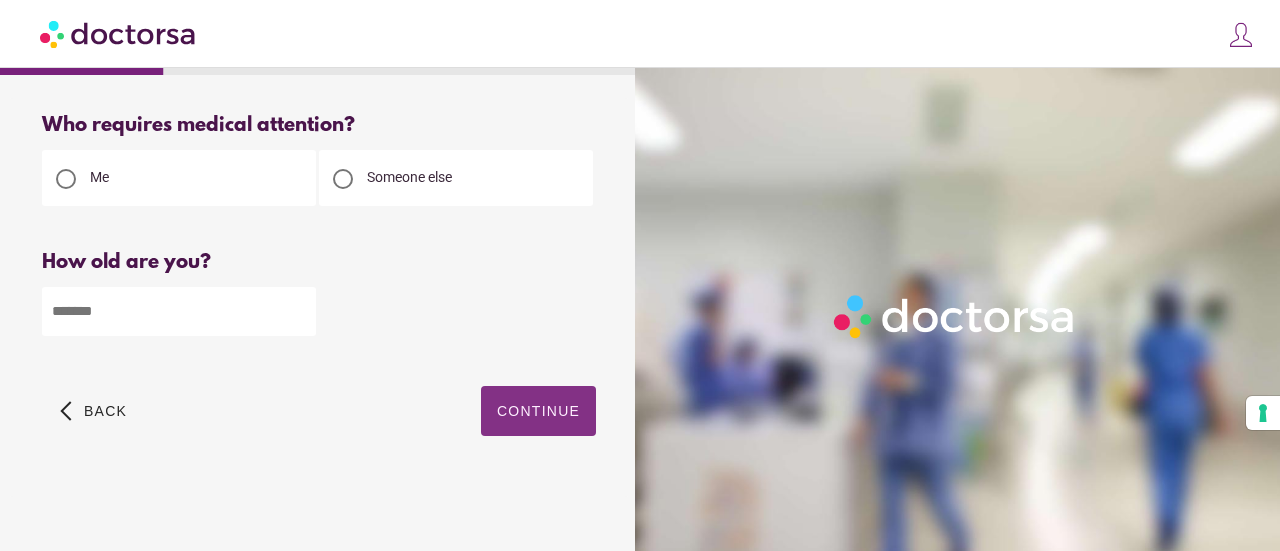 type on "**" 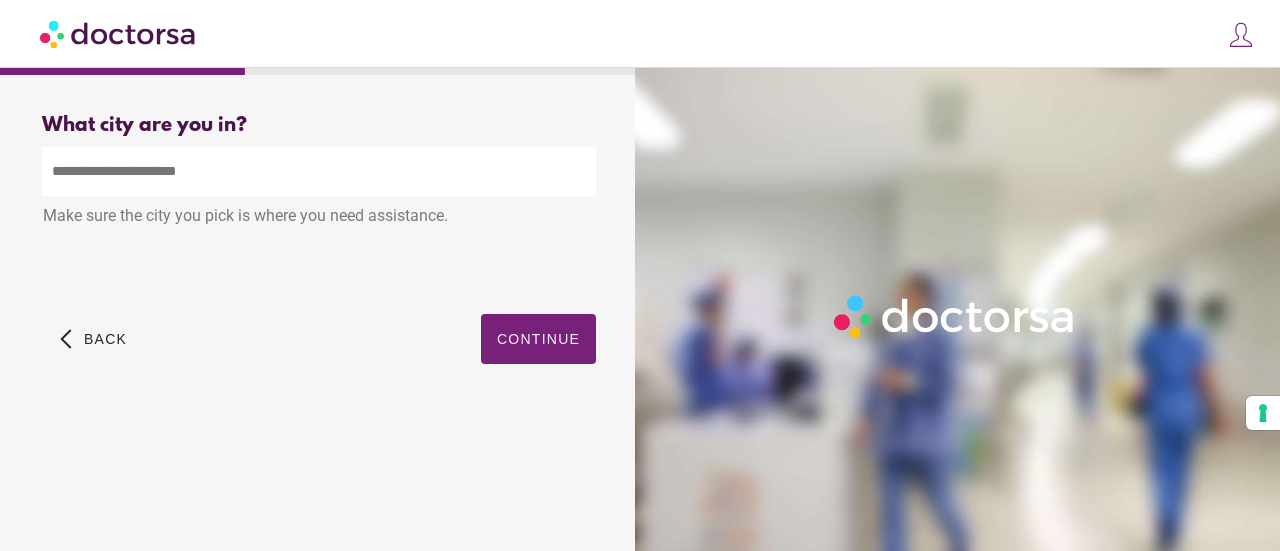 click at bounding box center [319, 171] 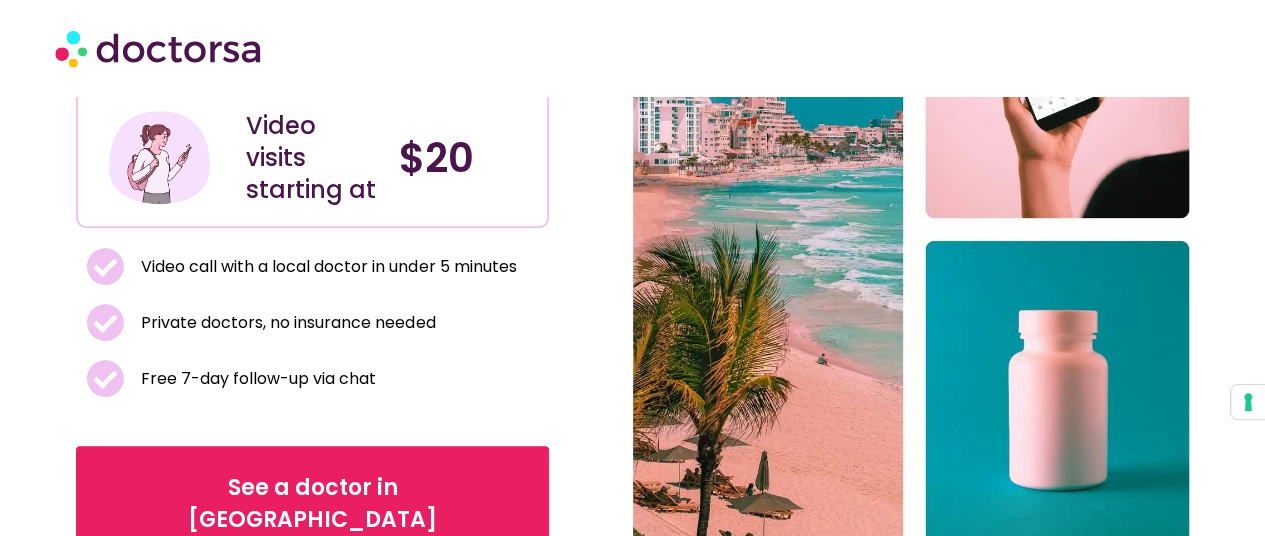scroll, scrollTop: 0, scrollLeft: 0, axis: both 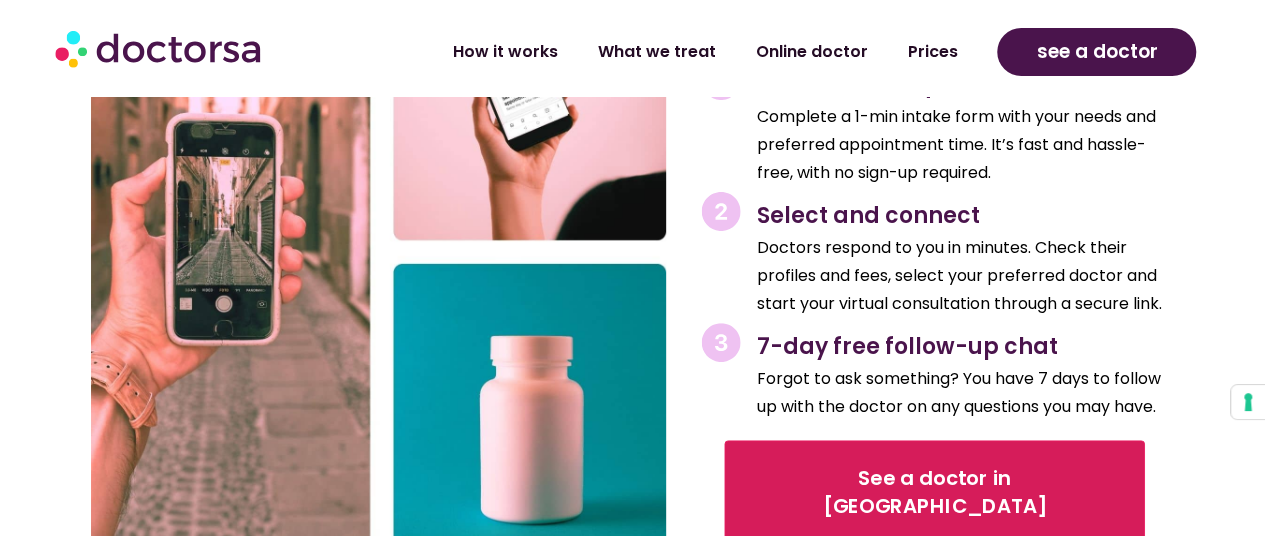 click on "See a doctor in Mexico" at bounding box center [935, 493] 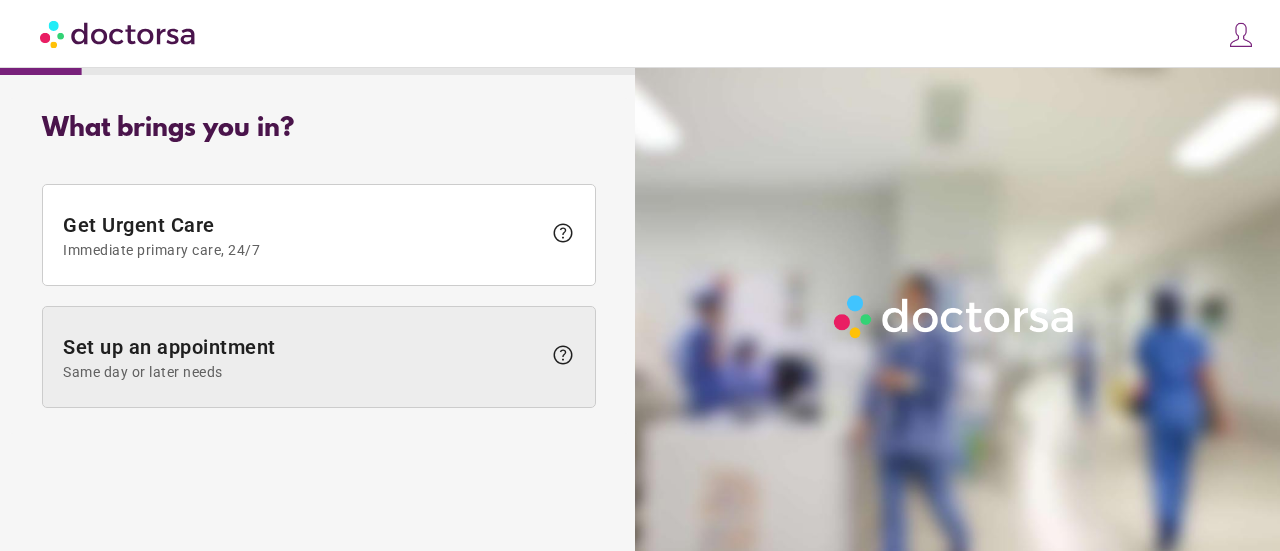 scroll, scrollTop: 0, scrollLeft: 0, axis: both 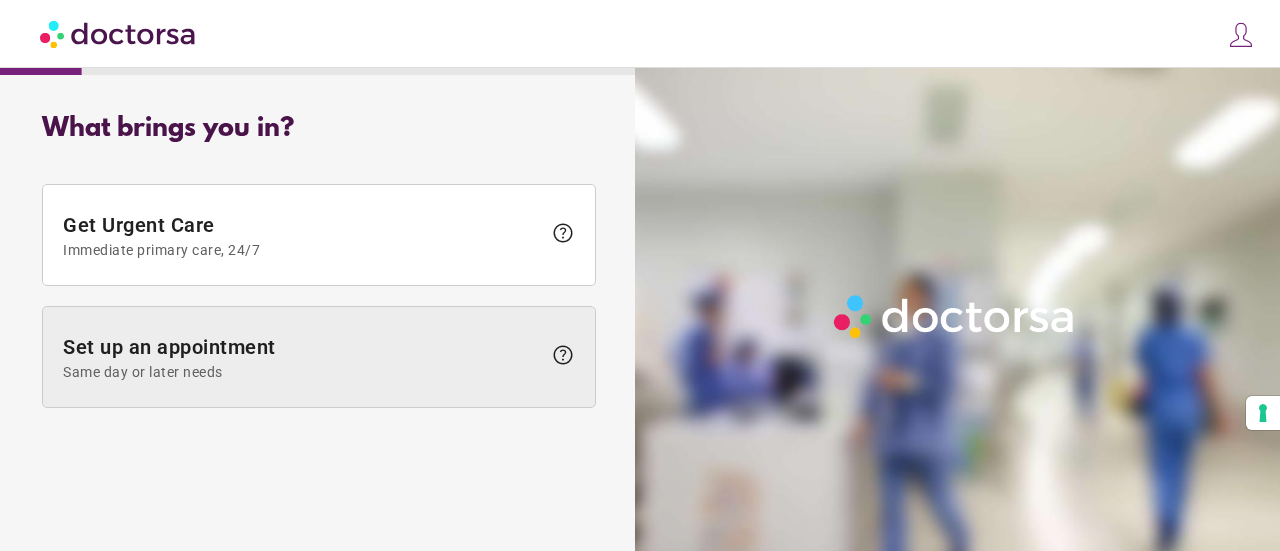 click on "Same day or later needs" at bounding box center (302, 372) 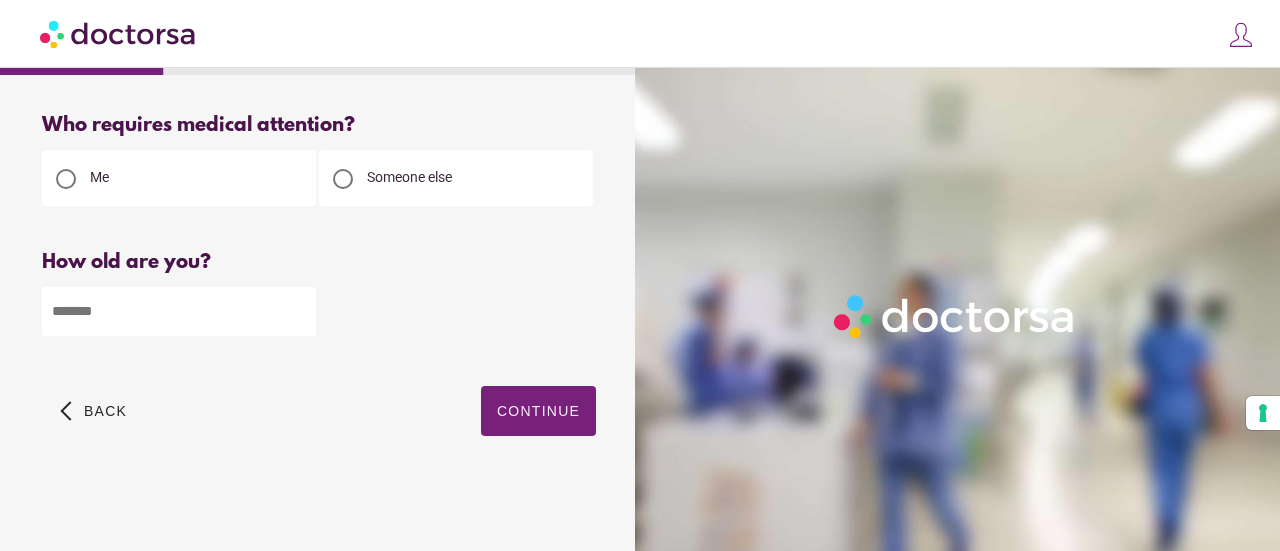 click at bounding box center [179, 311] 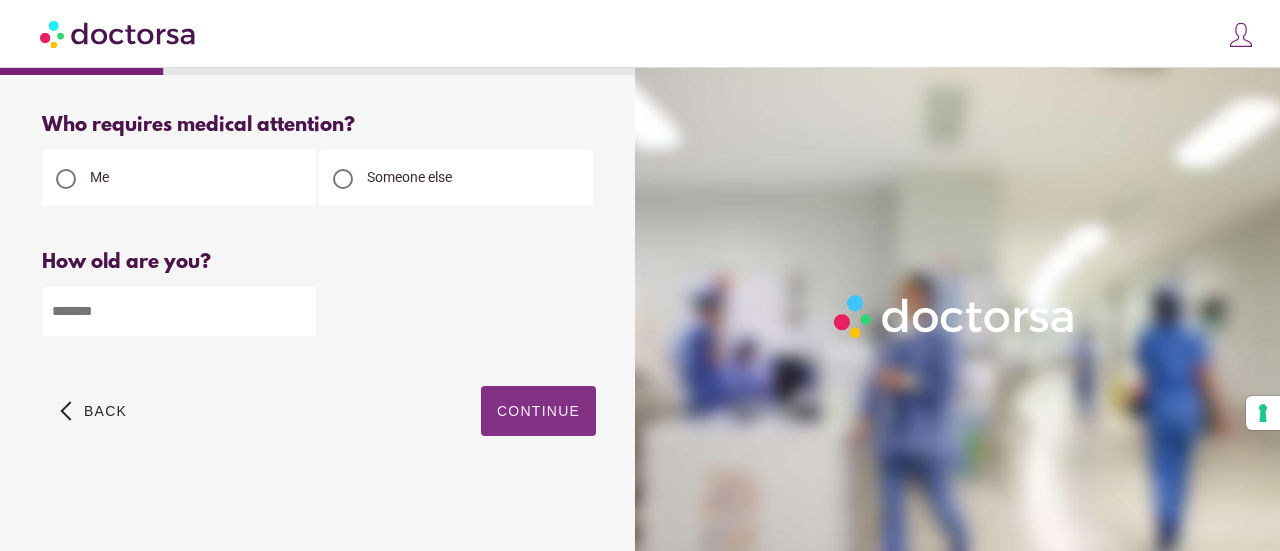type on "**" 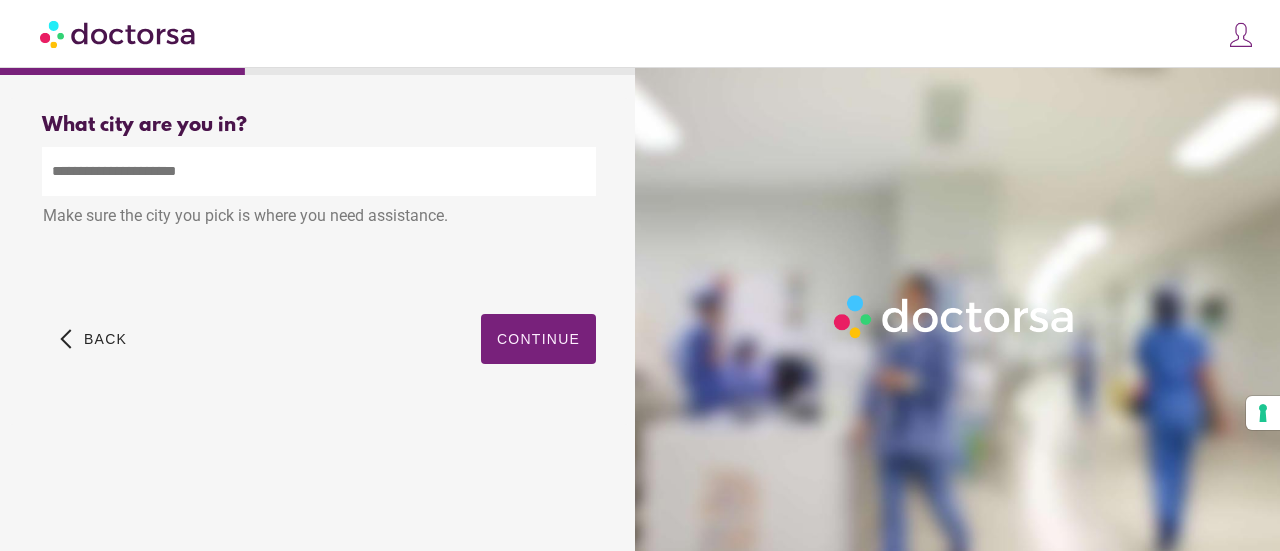 click at bounding box center (319, 171) 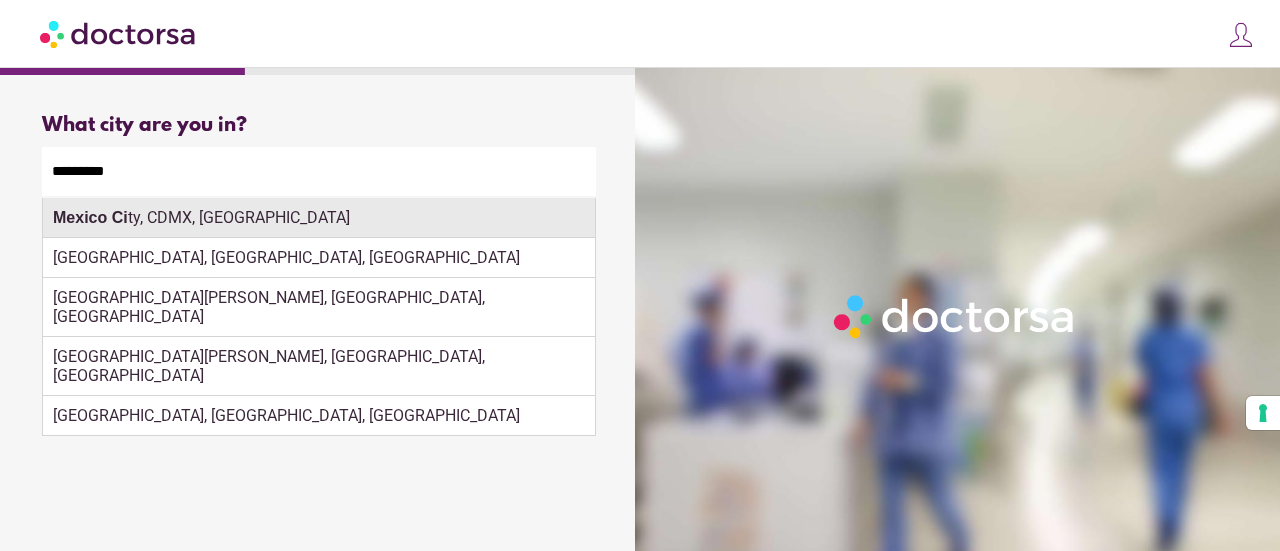 click on "Mexico Ci ty, CDMX, Mexico" at bounding box center (319, 218) 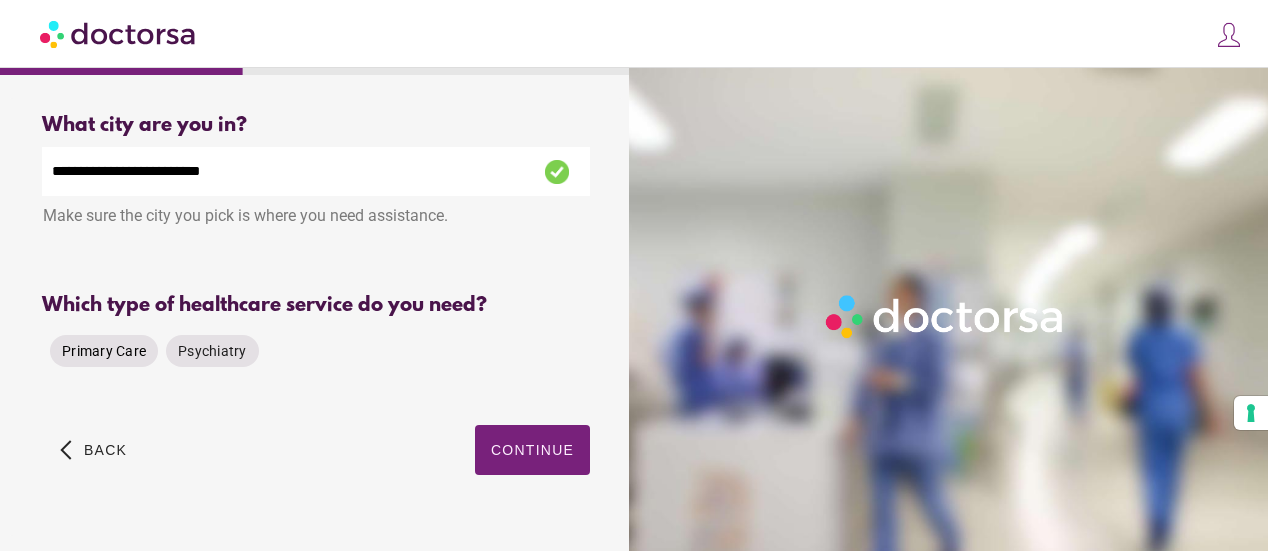 click on "Primary Care" at bounding box center [104, 351] 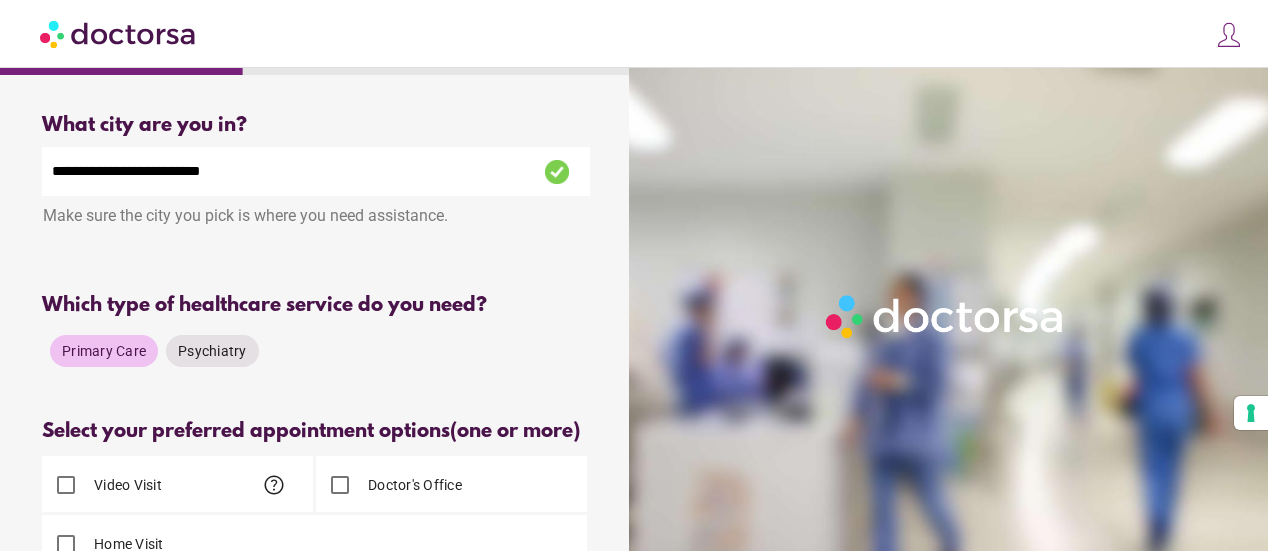 scroll, scrollTop: 235, scrollLeft: 0, axis: vertical 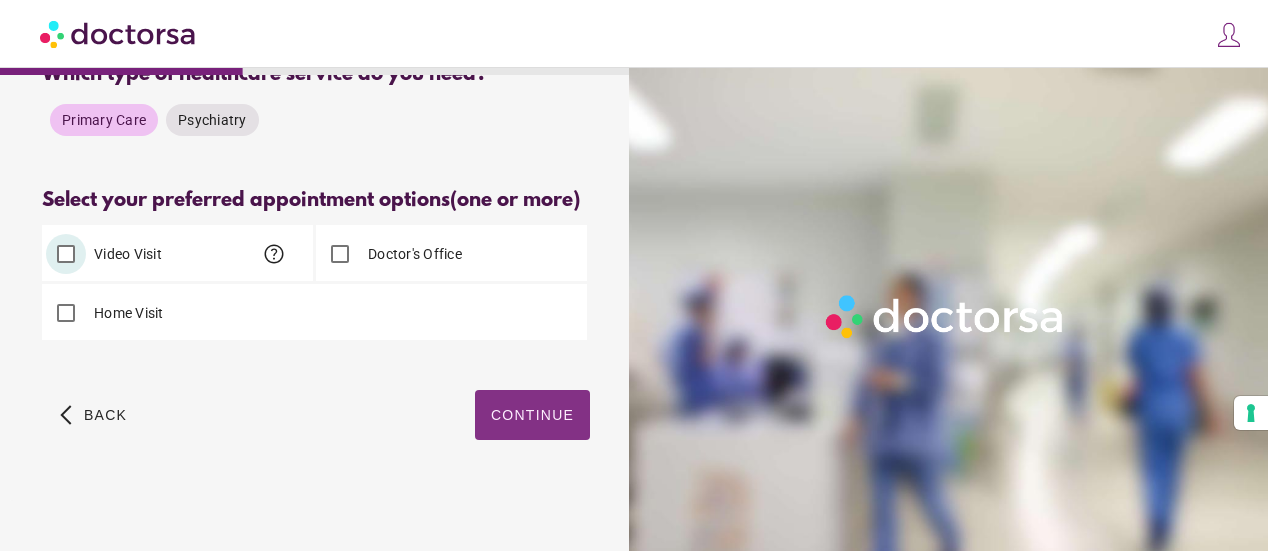 click on "Continue" at bounding box center [532, 415] 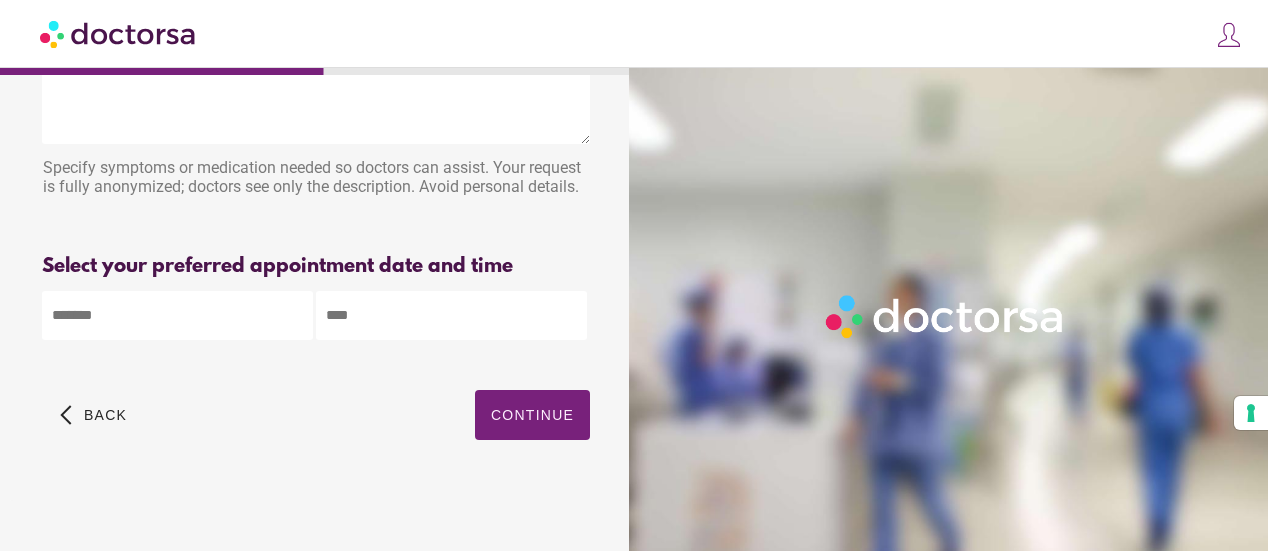 scroll, scrollTop: 0, scrollLeft: 0, axis: both 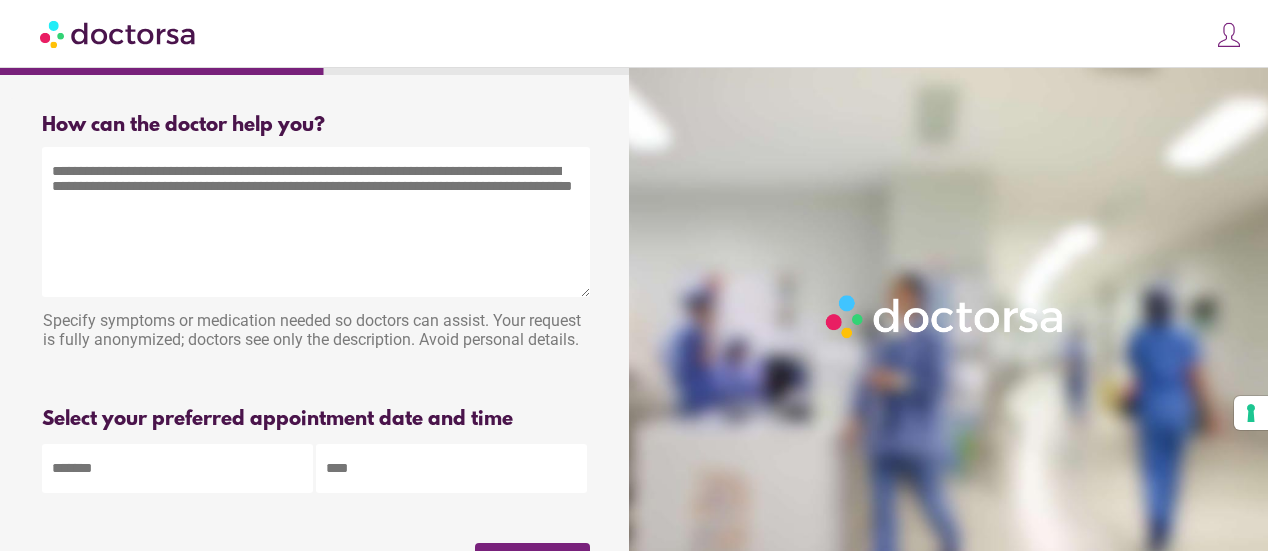 click at bounding box center [316, 222] 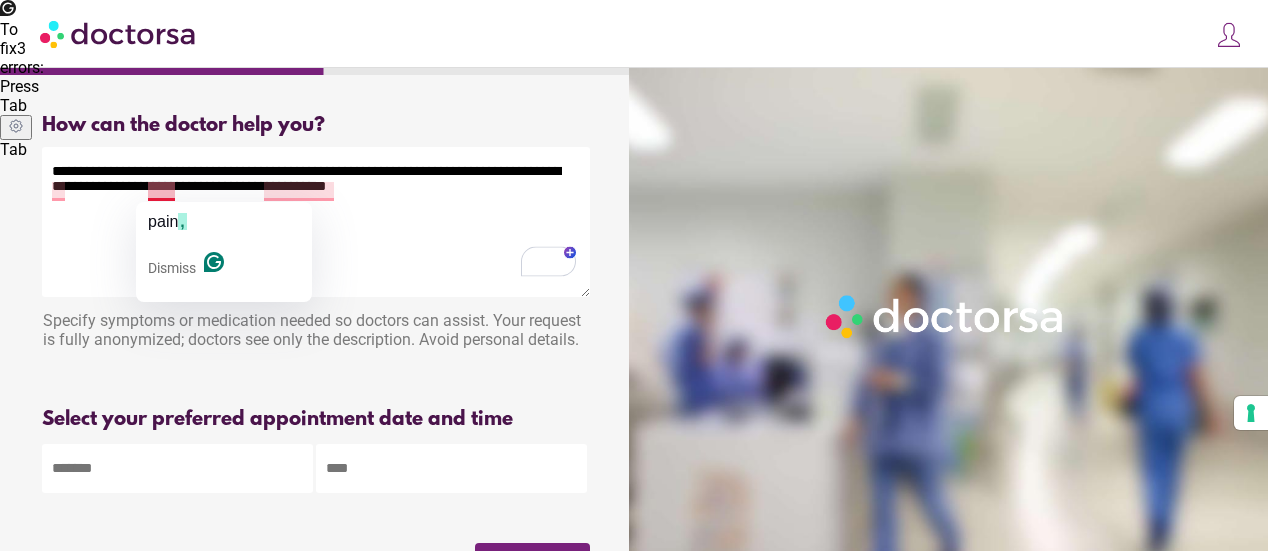 click on "pain" 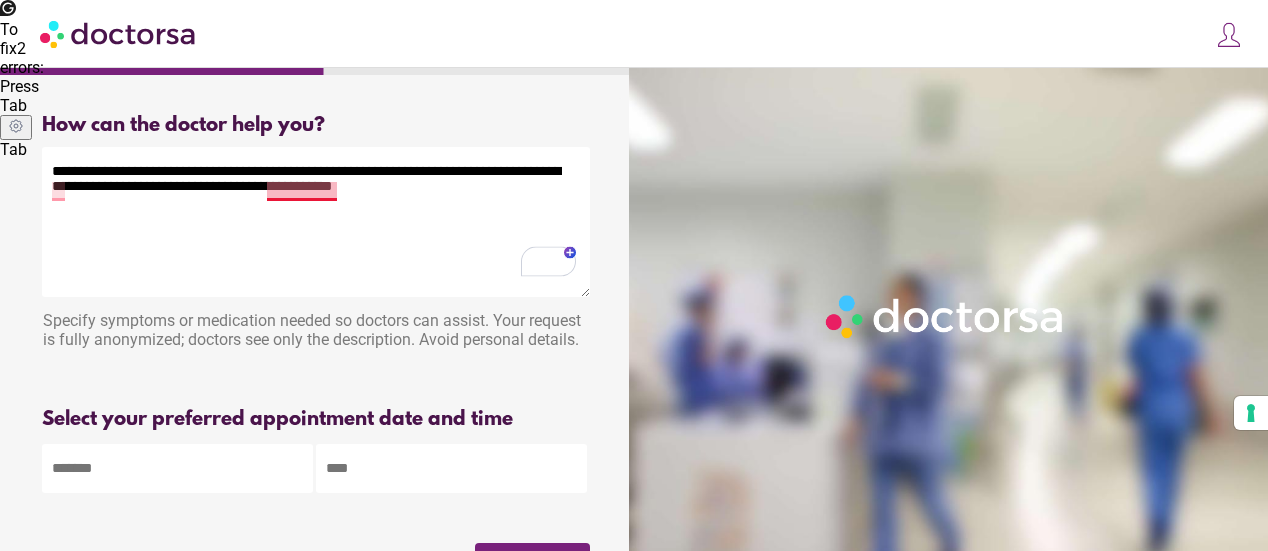 click on "**********" at bounding box center (316, 222) 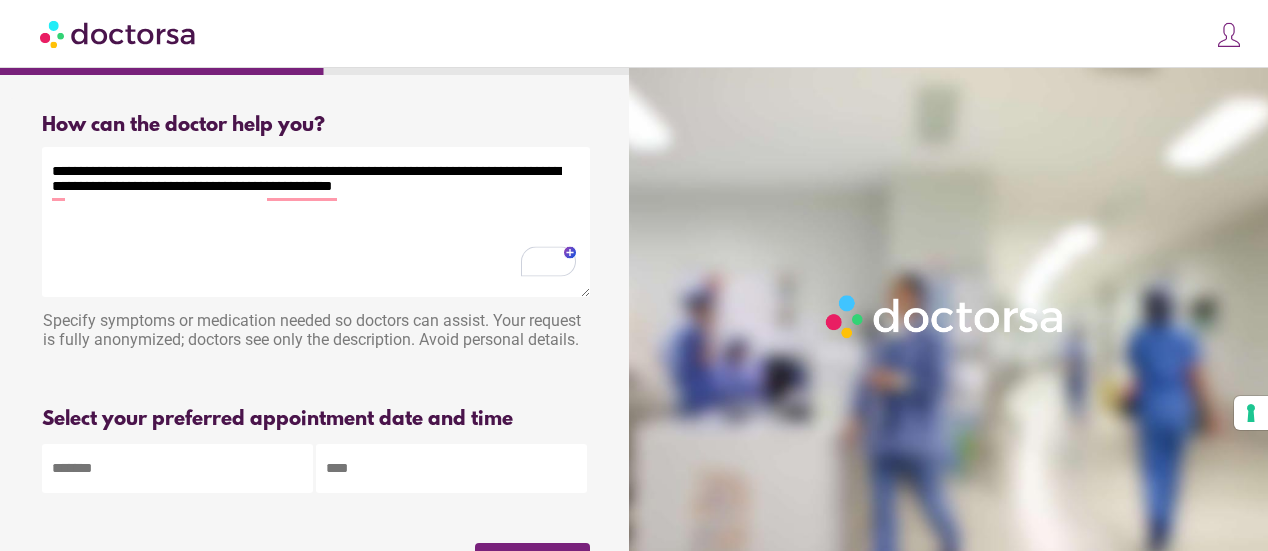 drag, startPoint x: 301, startPoint y: 191, endPoint x: 313, endPoint y: 209, distance: 21.633308 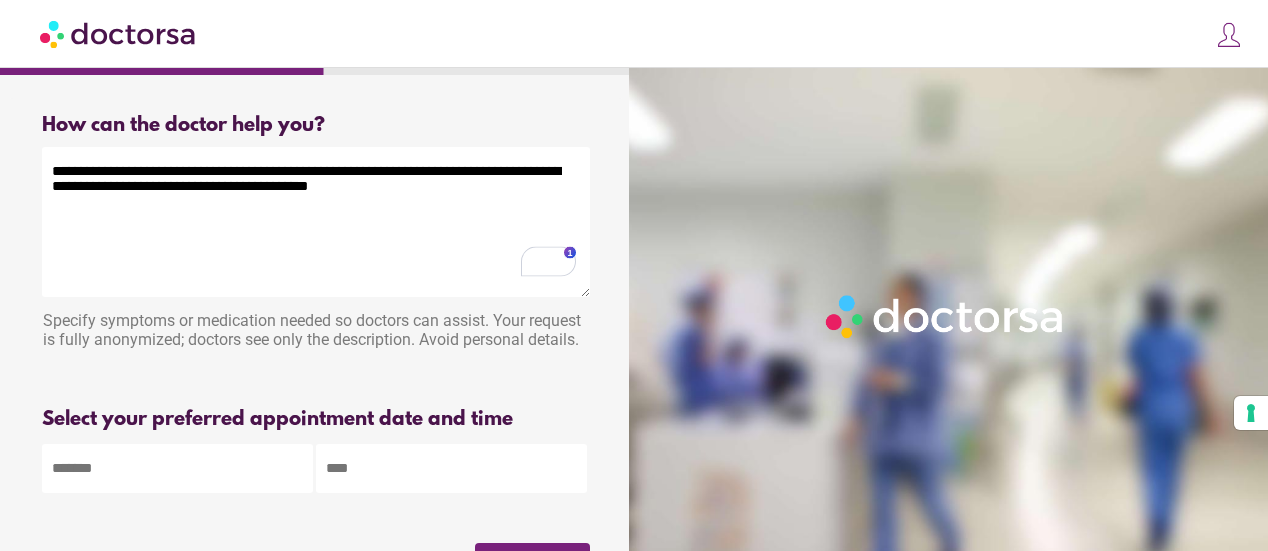 scroll, scrollTop: 157, scrollLeft: 0, axis: vertical 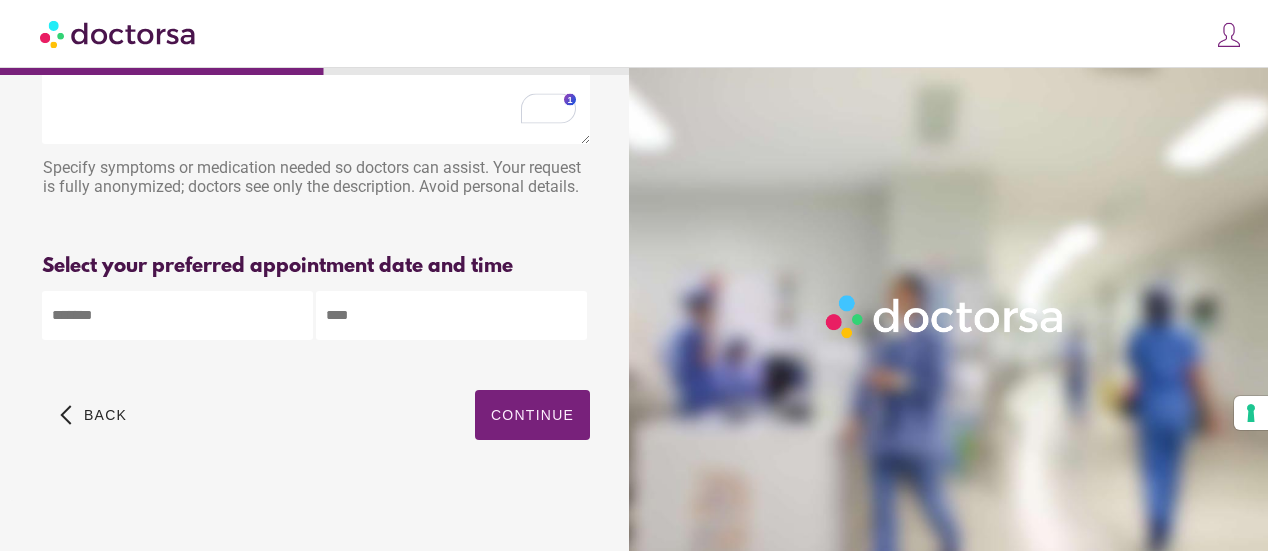 type on "**********" 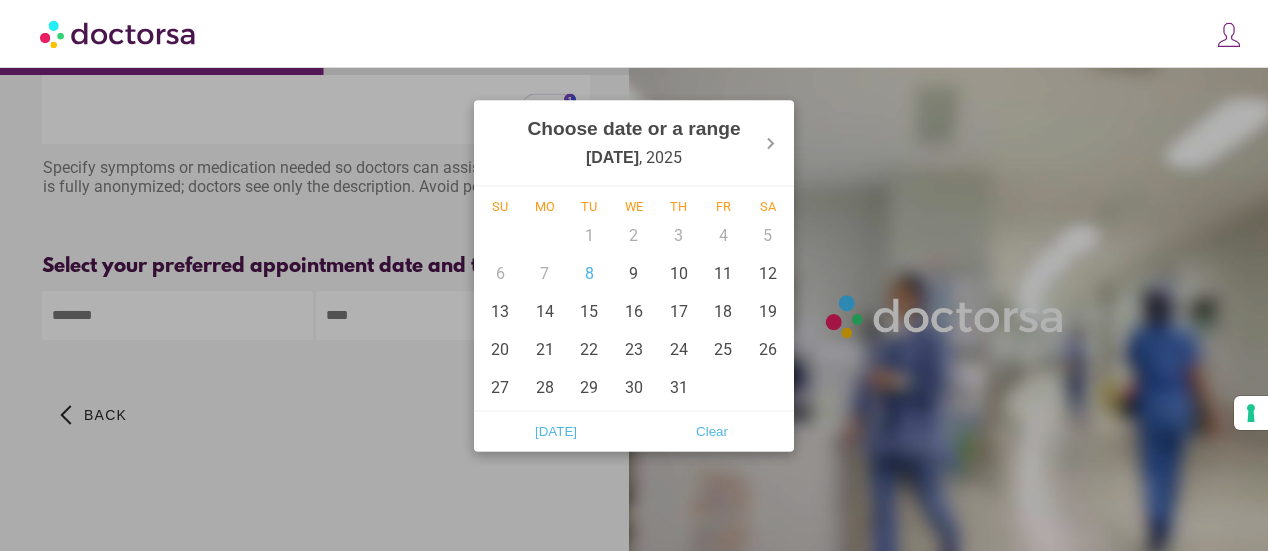 click on "**********" at bounding box center (634, 199) 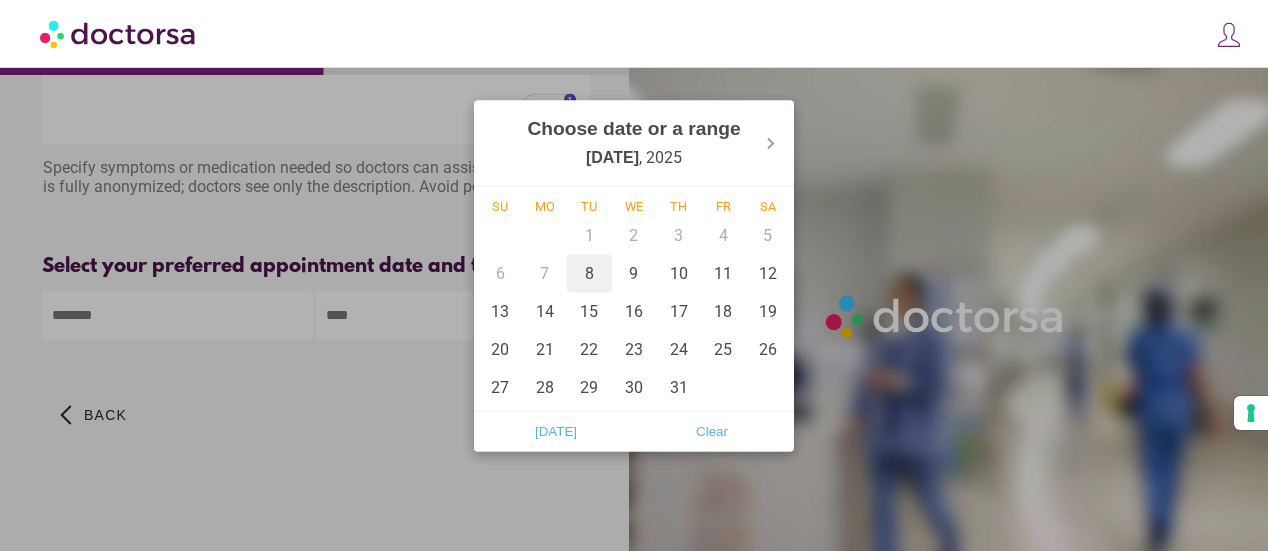 click on "8" at bounding box center [589, 273] 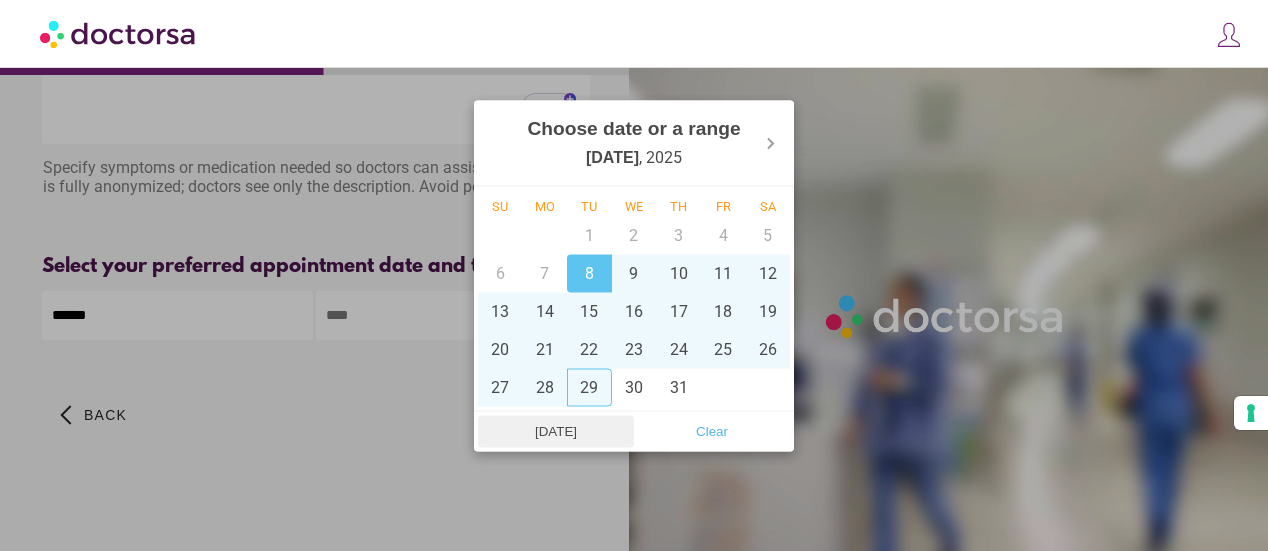 click on "Today" at bounding box center [556, 431] 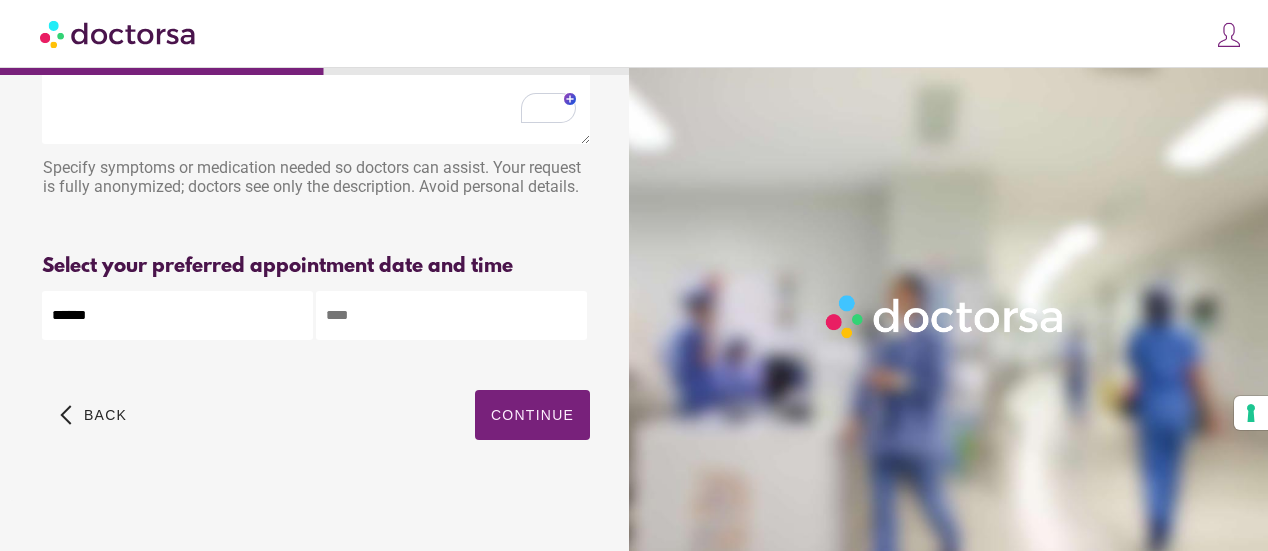 click at bounding box center (451, 315) 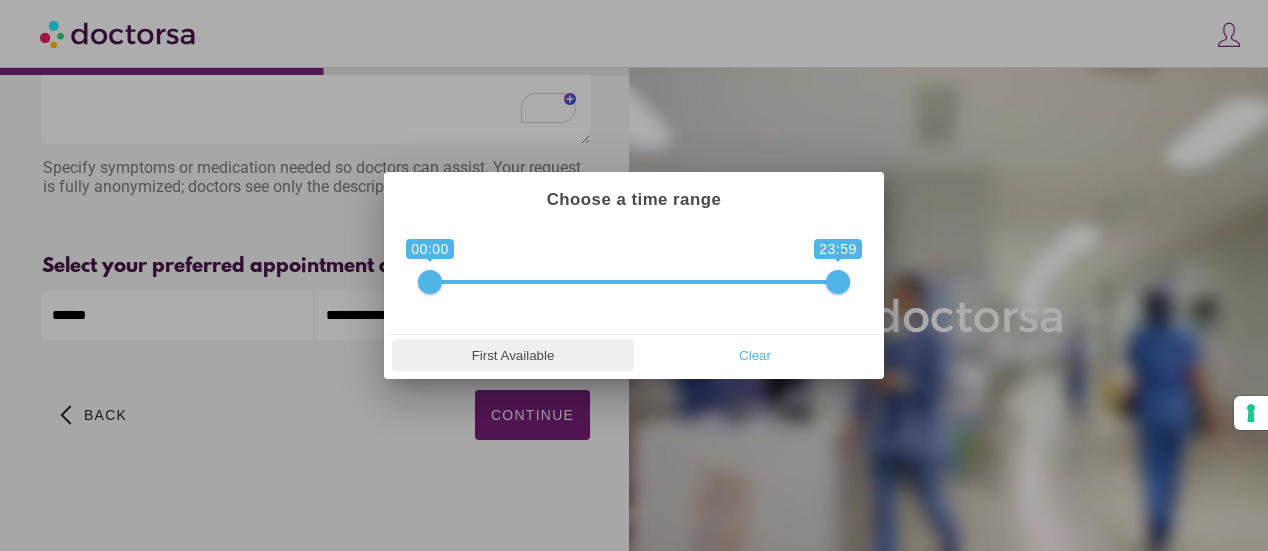 click on "First Available" at bounding box center [513, 355] 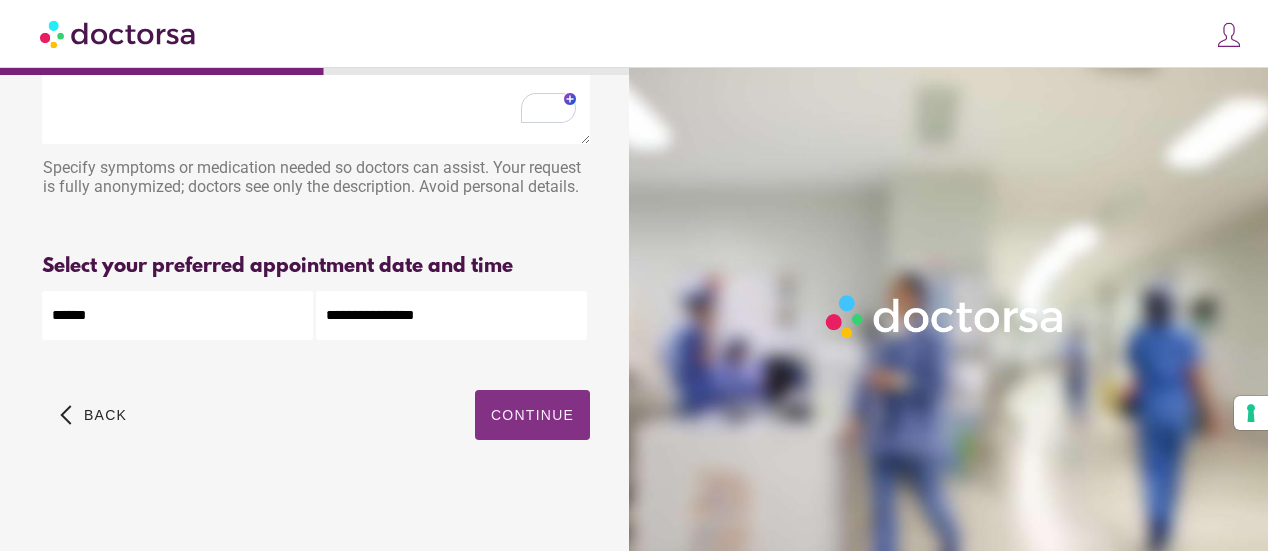 click at bounding box center [532, 415] 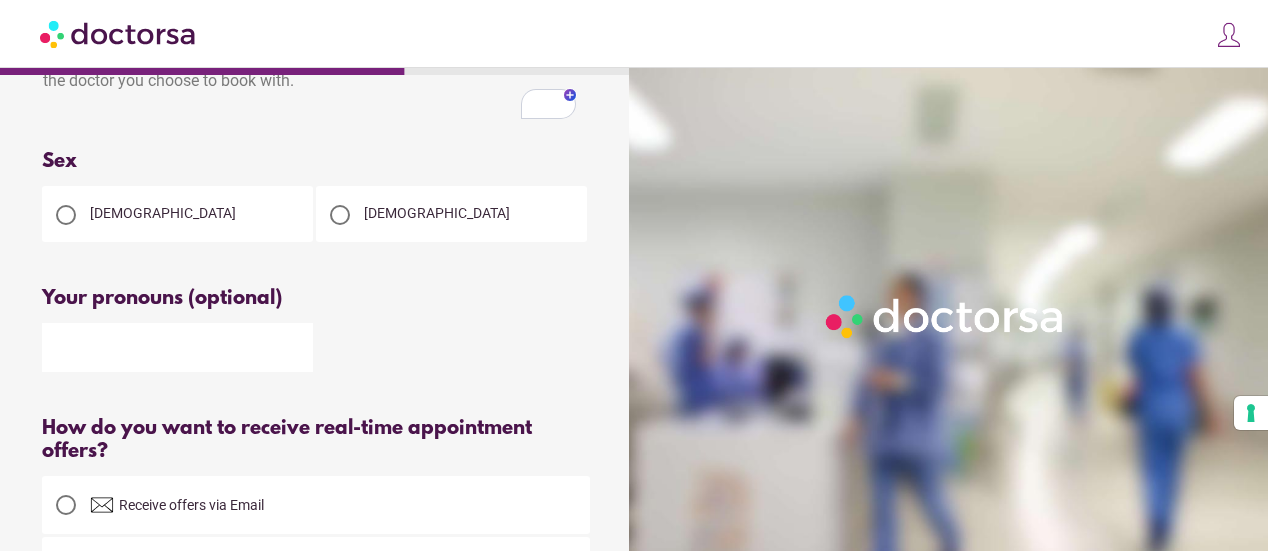 scroll, scrollTop: 0, scrollLeft: 0, axis: both 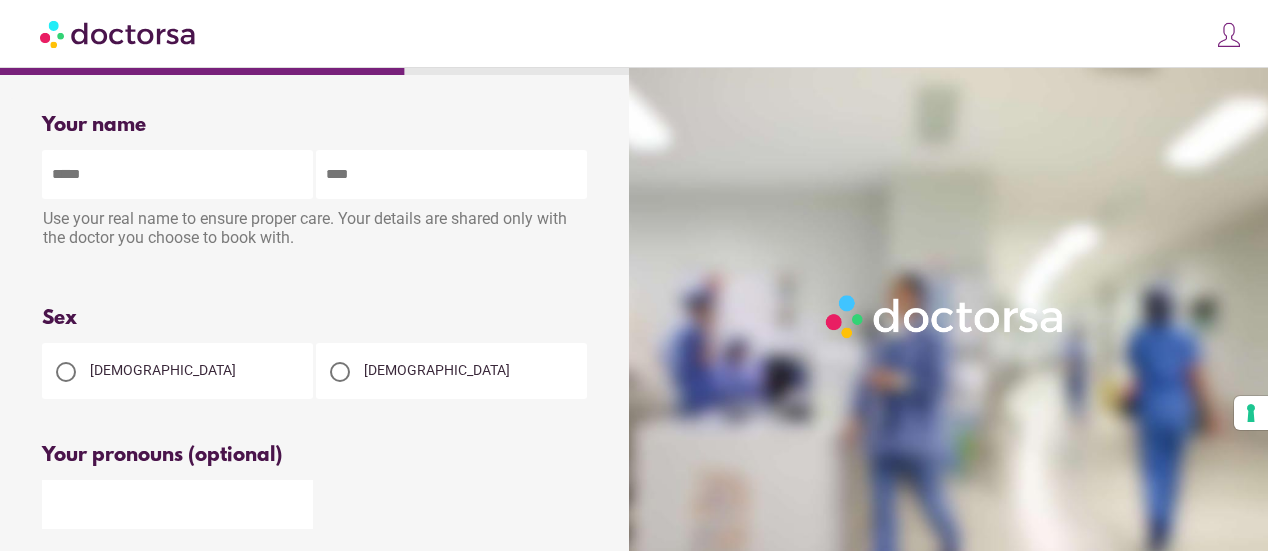 click at bounding box center [177, 174] 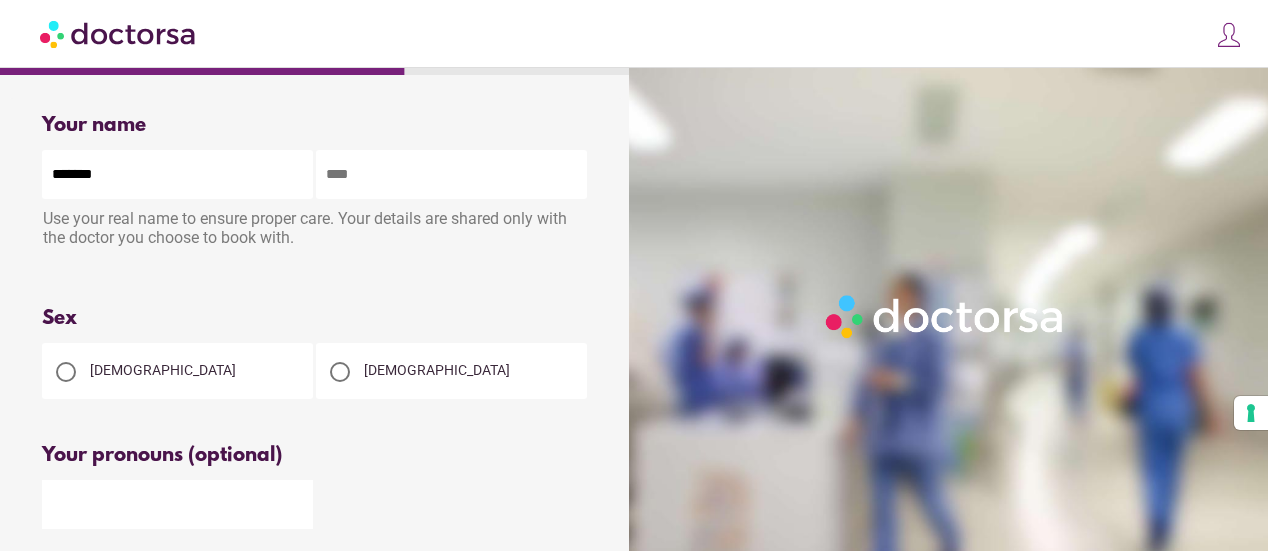 type on "**********" 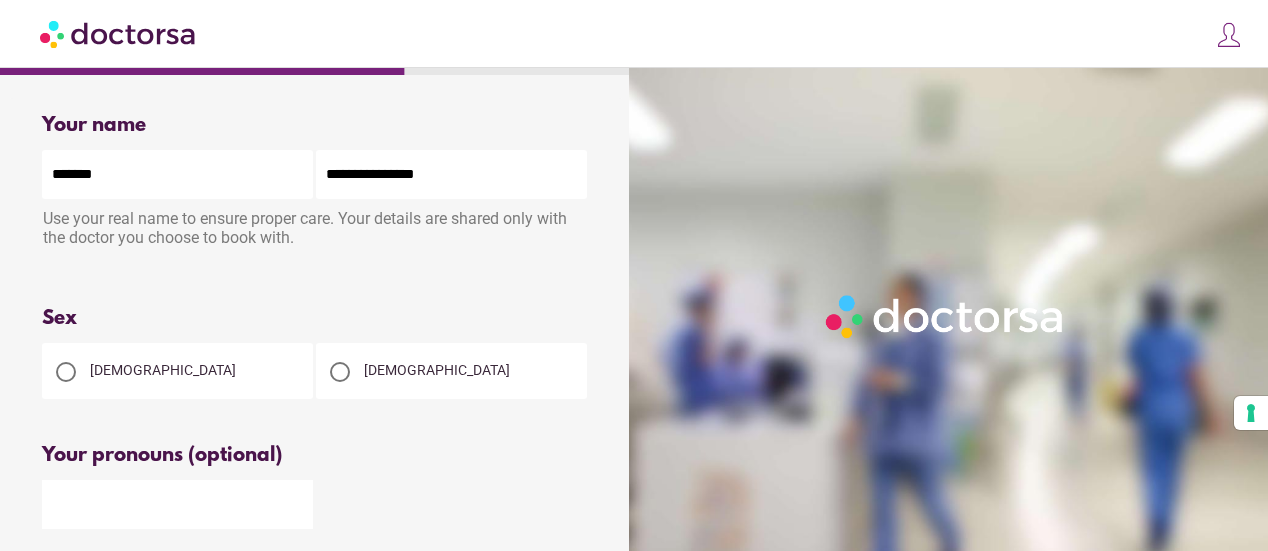 type on "**********" 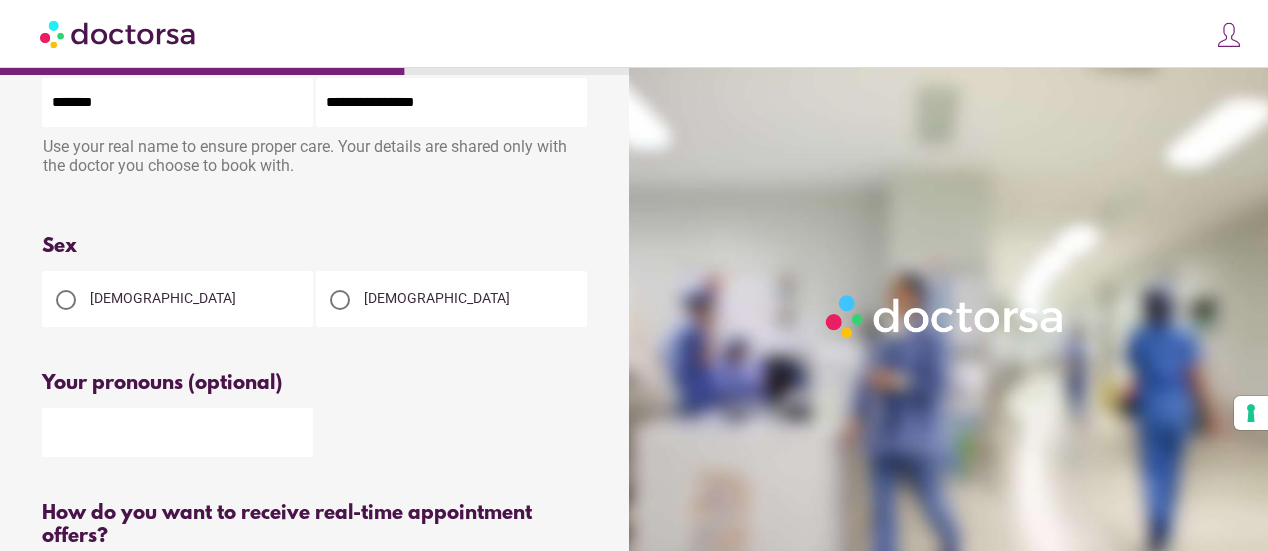 scroll, scrollTop: 100, scrollLeft: 0, axis: vertical 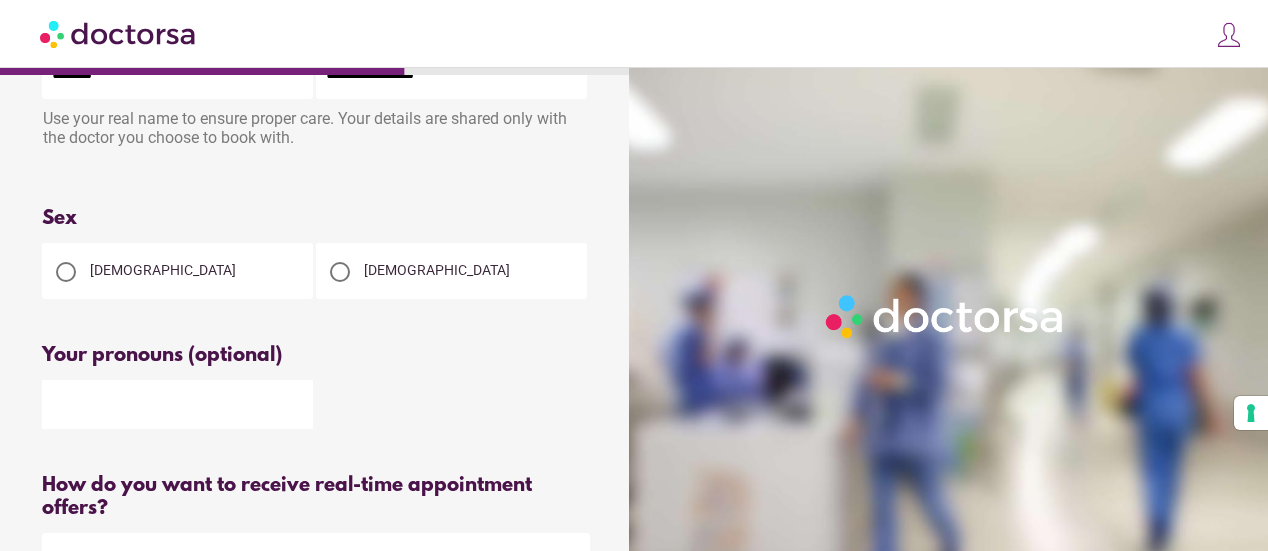 click at bounding box center (177, 404) 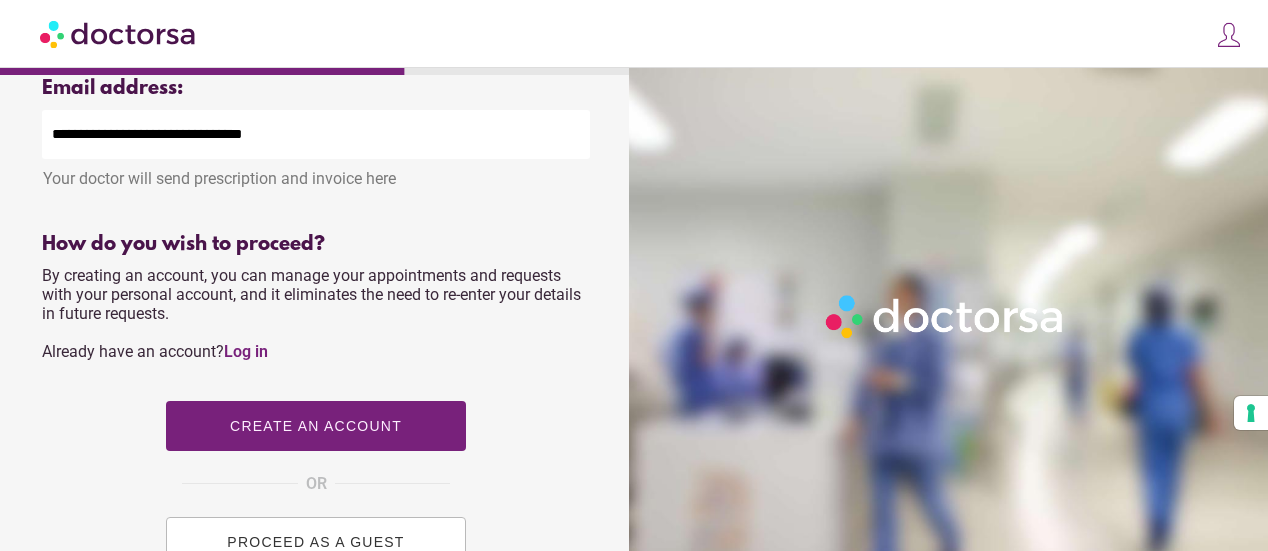 scroll, scrollTop: 800, scrollLeft: 0, axis: vertical 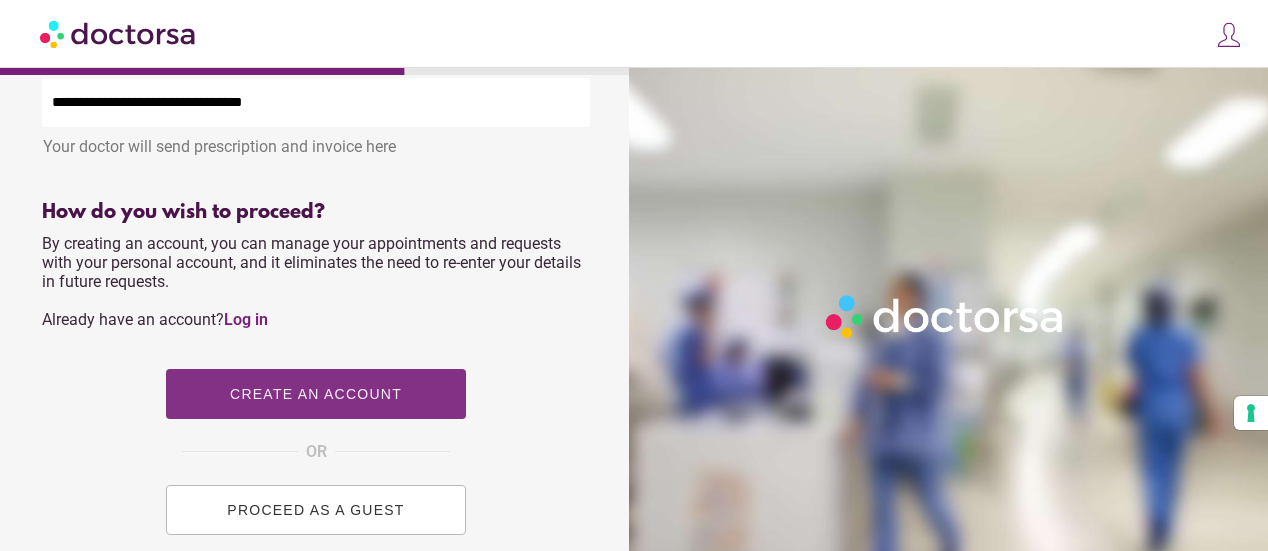 type on "*******" 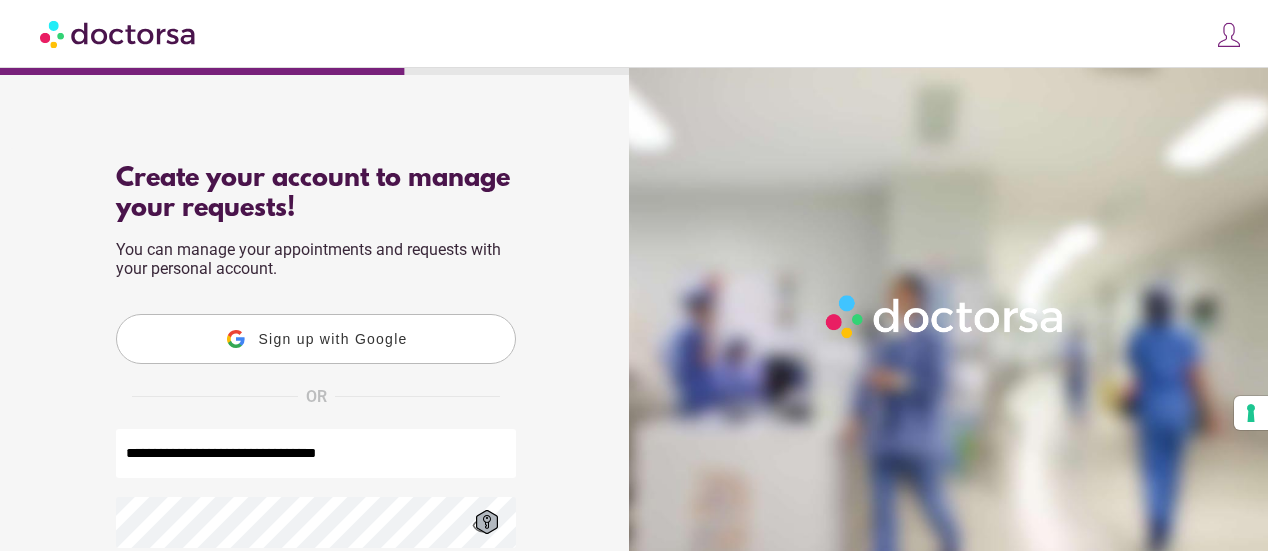 scroll, scrollTop: 100, scrollLeft: 0, axis: vertical 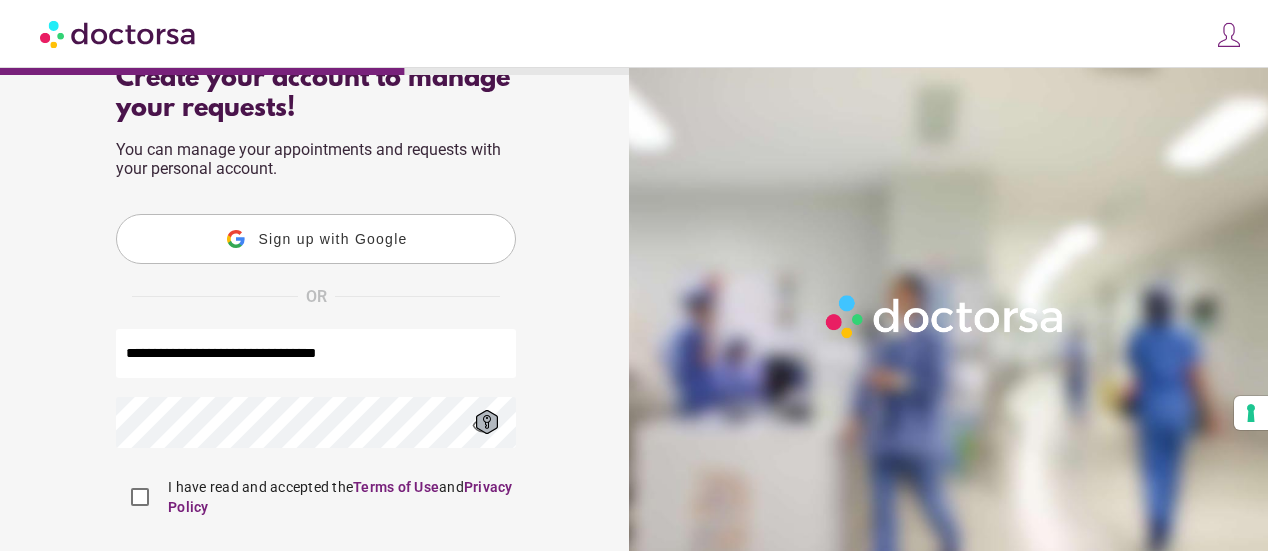 click on "Sign up with Google" at bounding box center [332, 239] 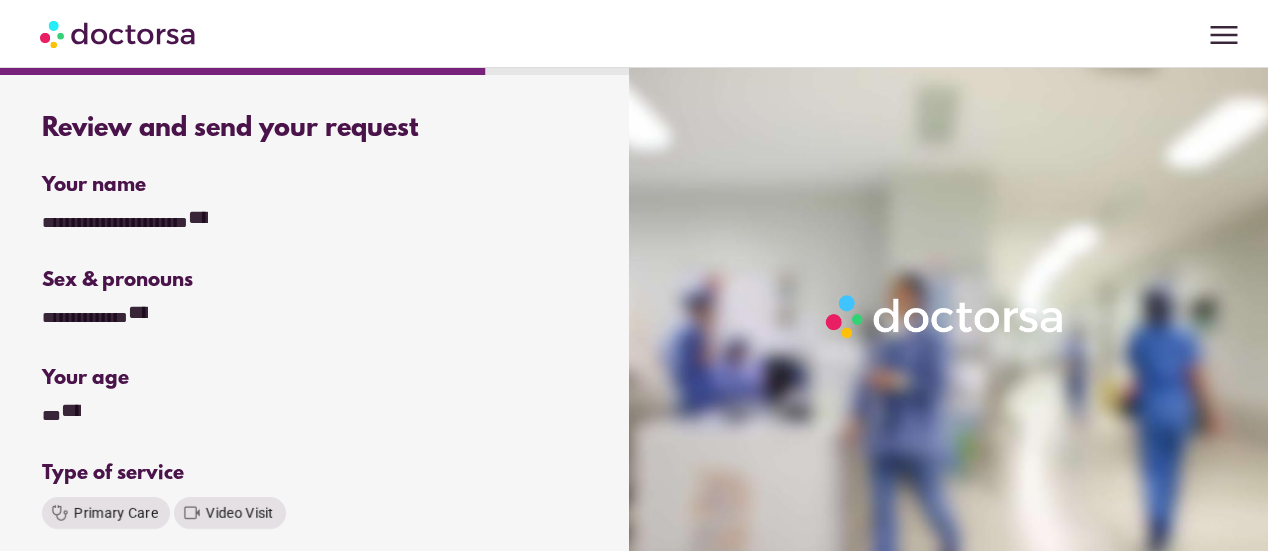 scroll, scrollTop: 0, scrollLeft: 0, axis: both 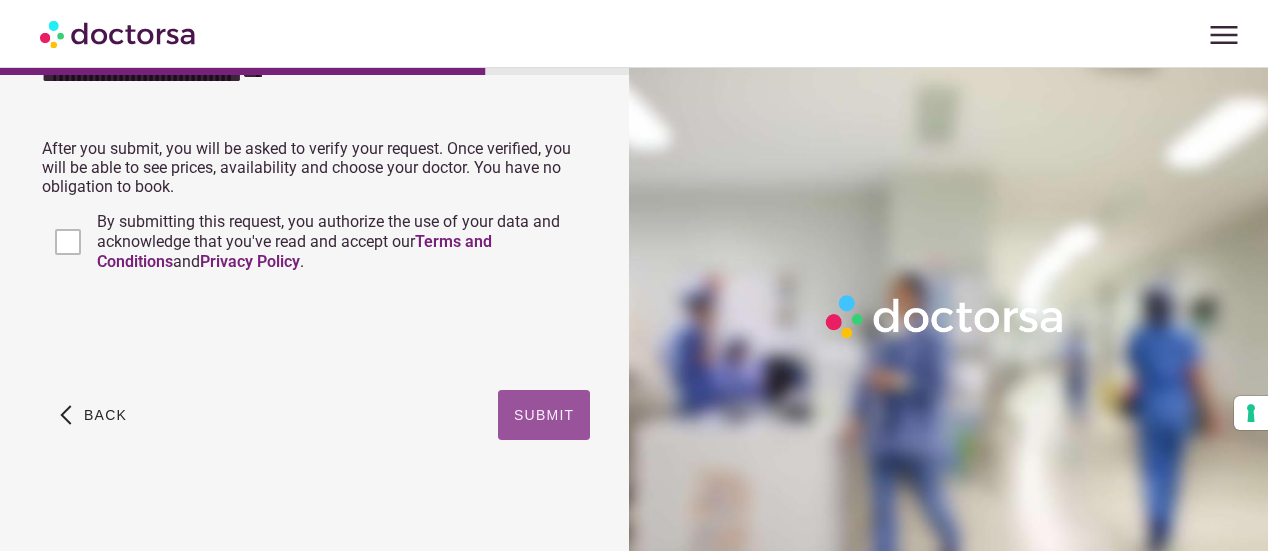 click at bounding box center (544, 415) 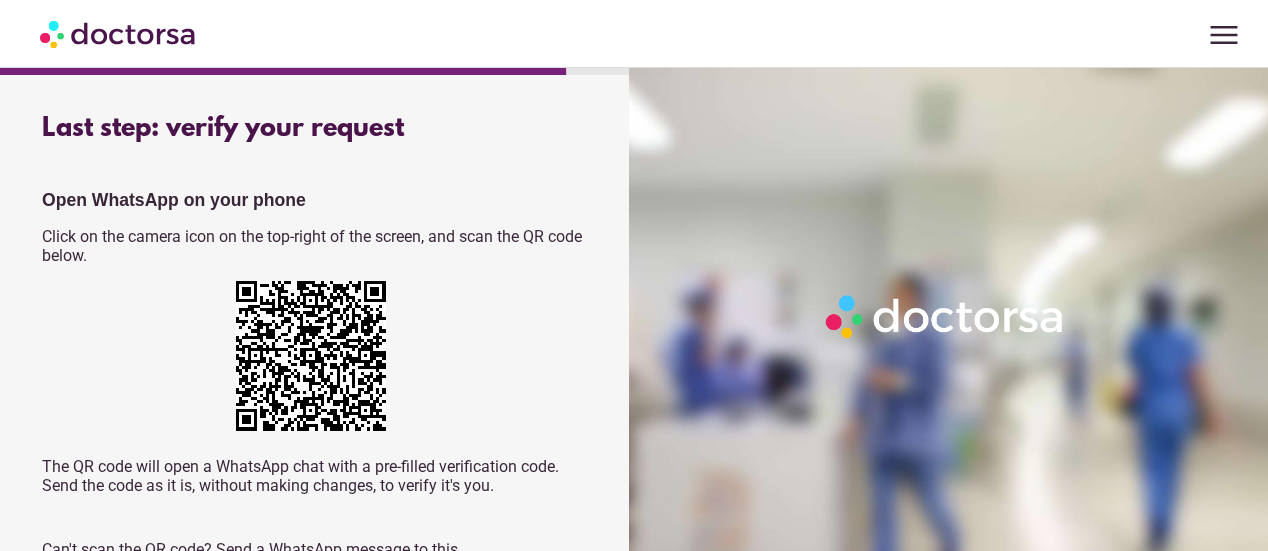 scroll, scrollTop: 0, scrollLeft: 0, axis: both 